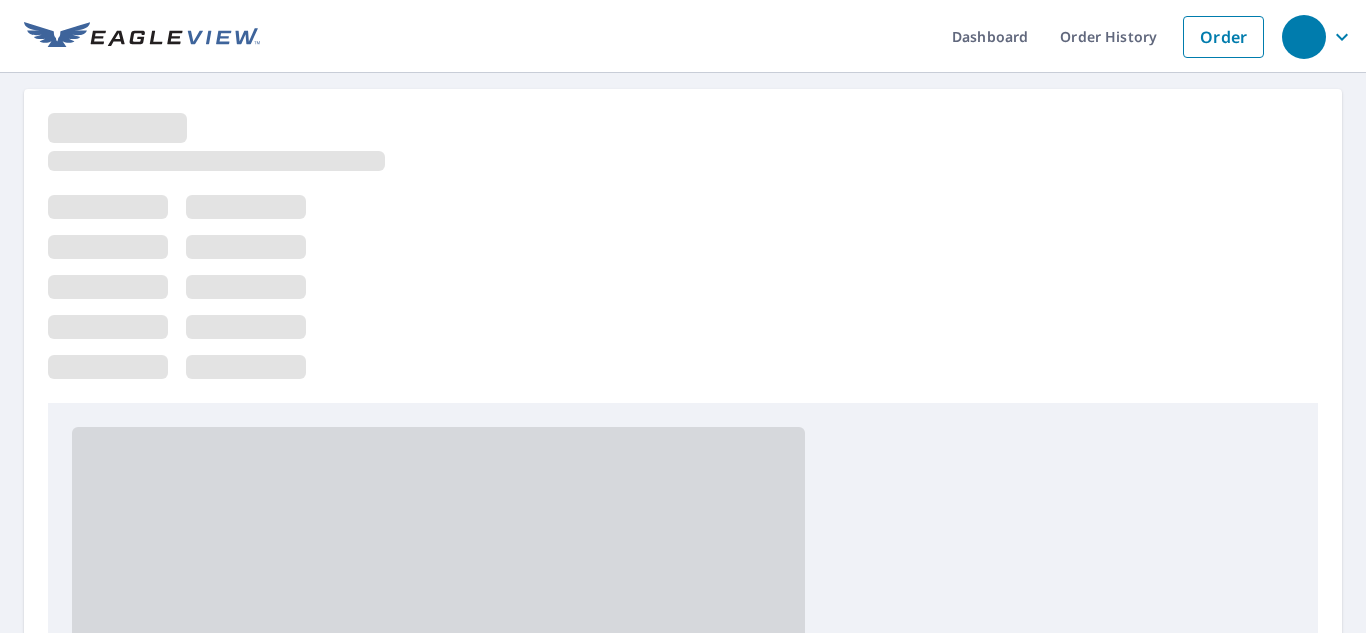 scroll, scrollTop: 0, scrollLeft: 0, axis: both 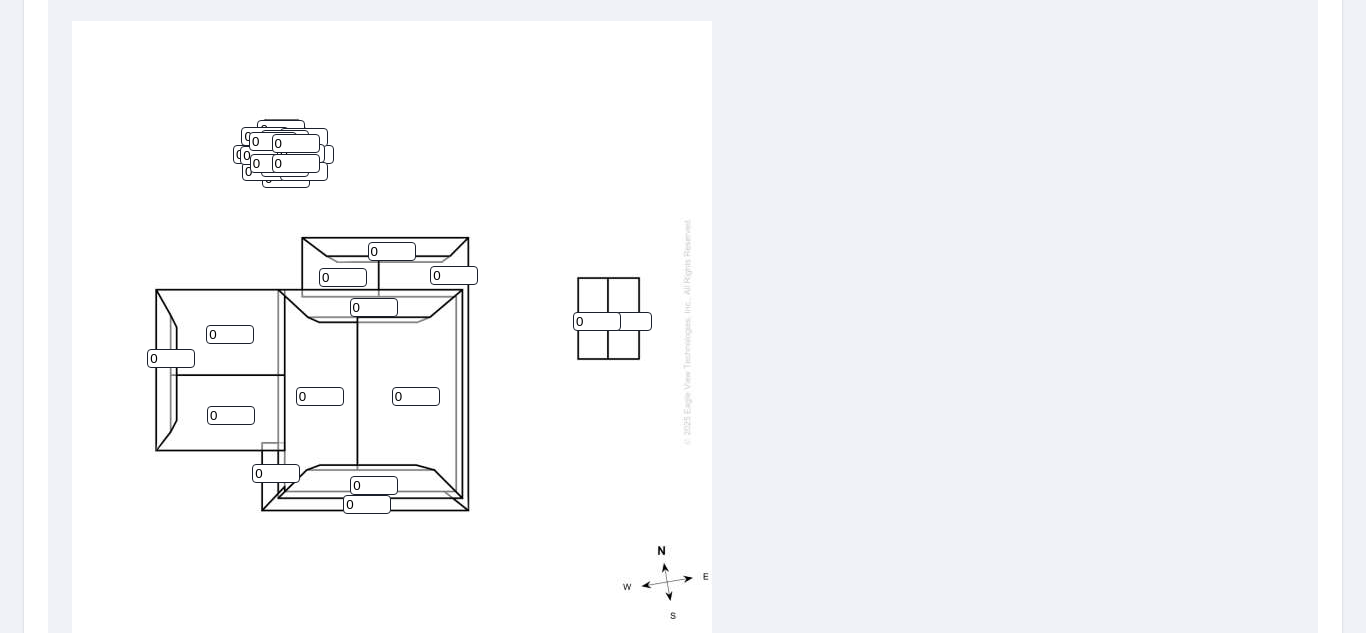 click on "0" at bounding box center (392, 251) 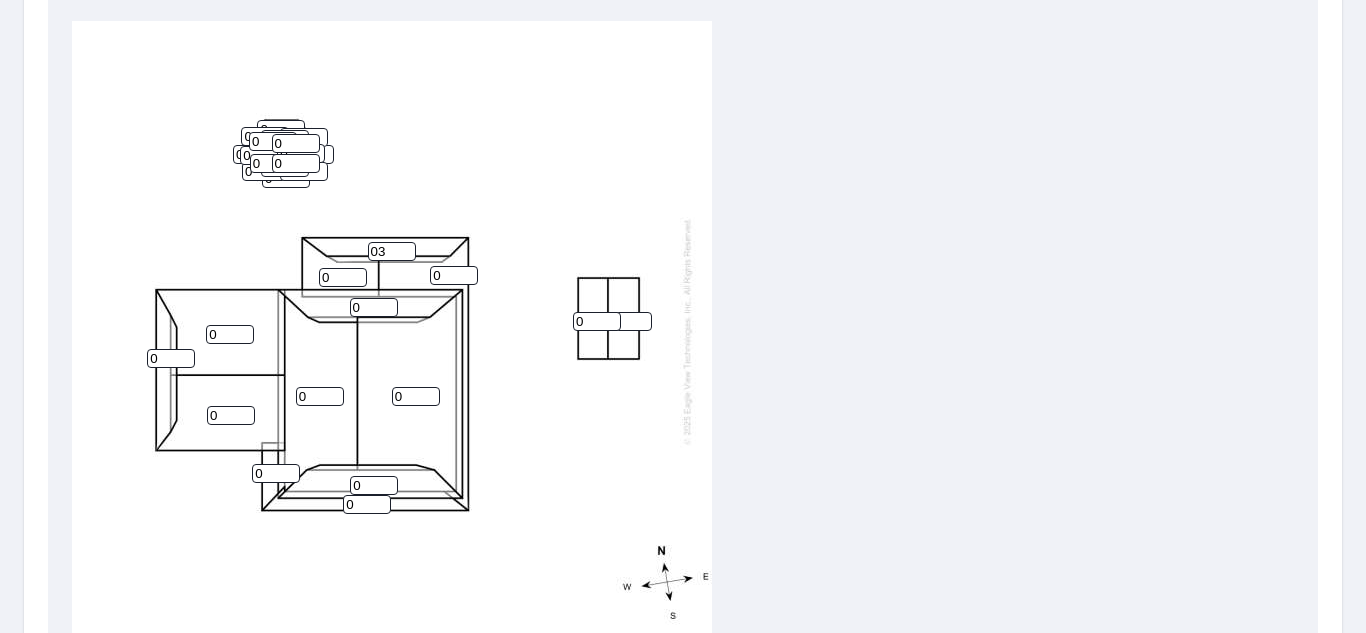 scroll, scrollTop: 0, scrollLeft: 0, axis: both 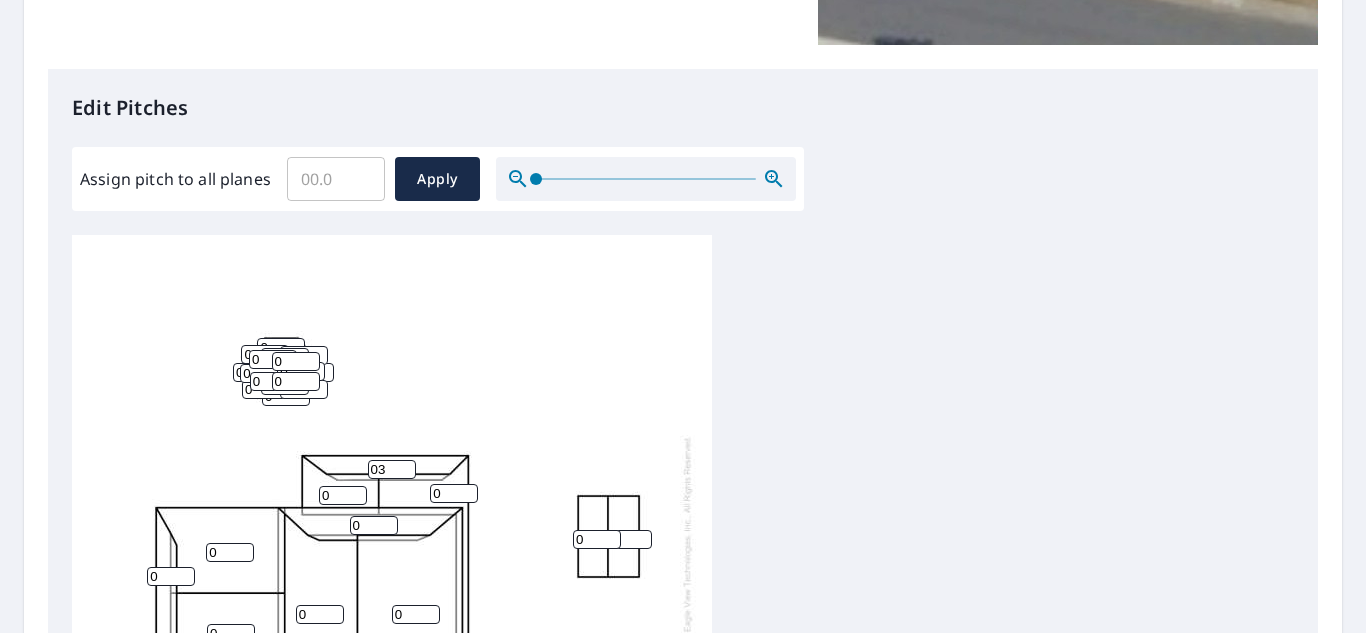 type on "03" 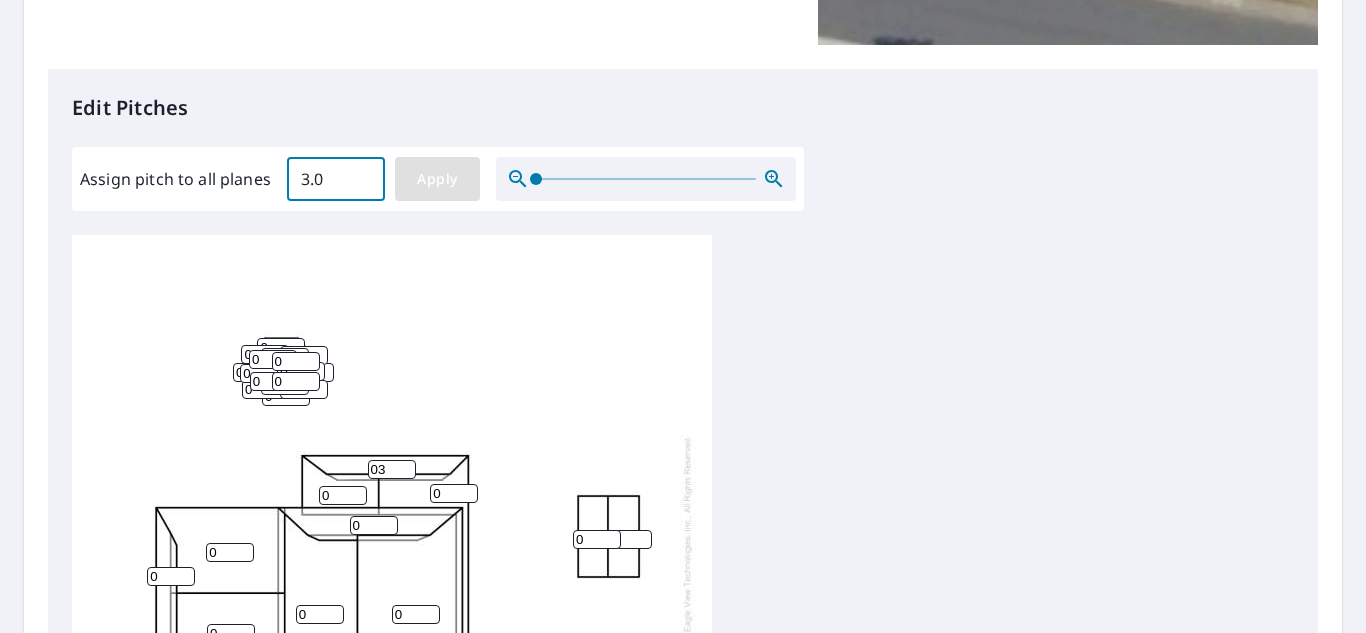 type on "3.0" 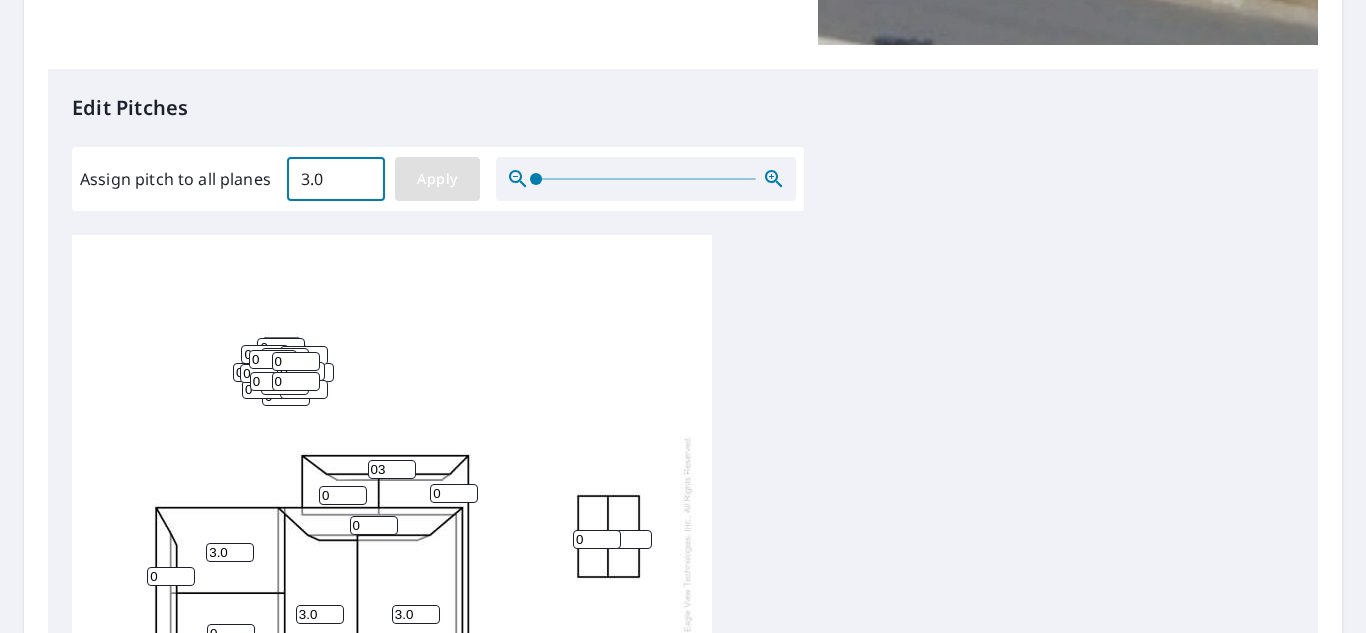 type on "3.0" 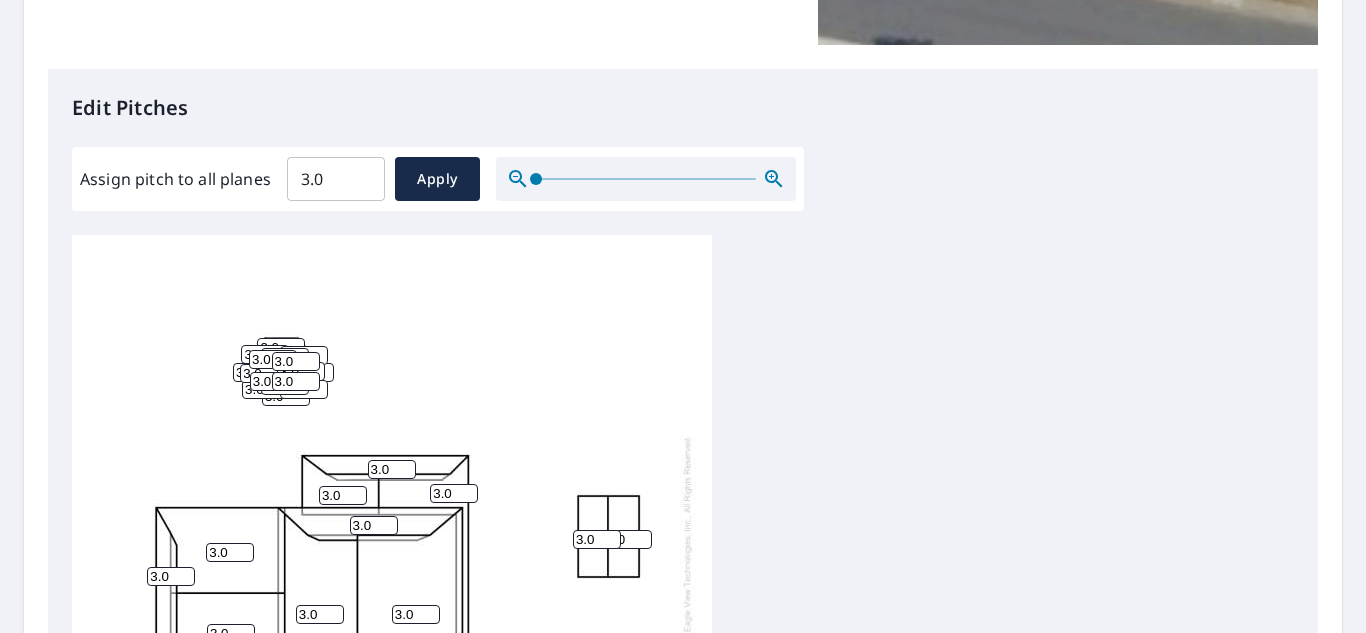 click on "3.0" at bounding box center [597, 539] 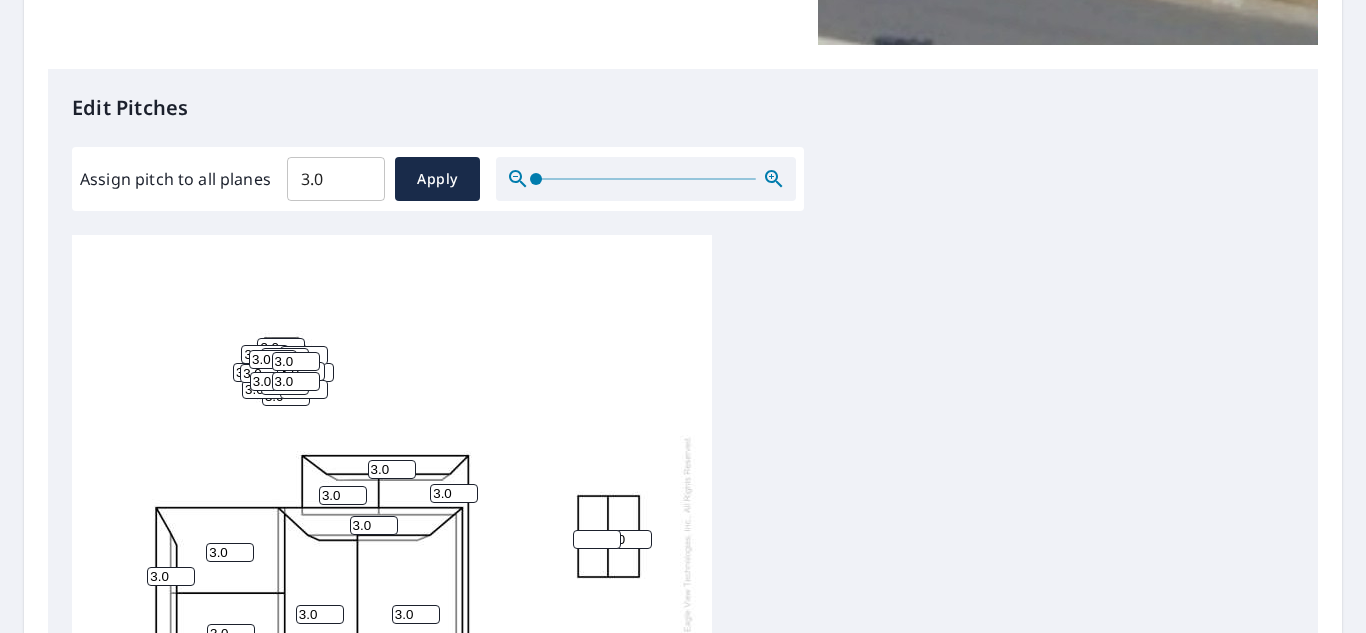 type 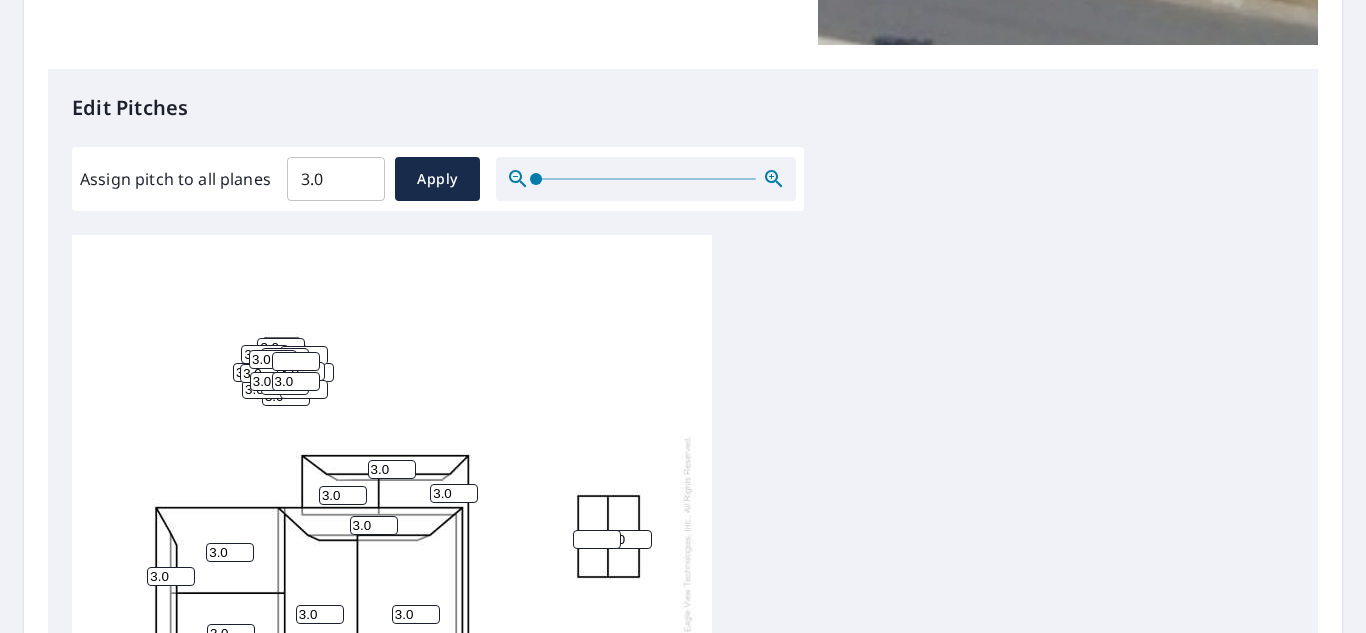 type 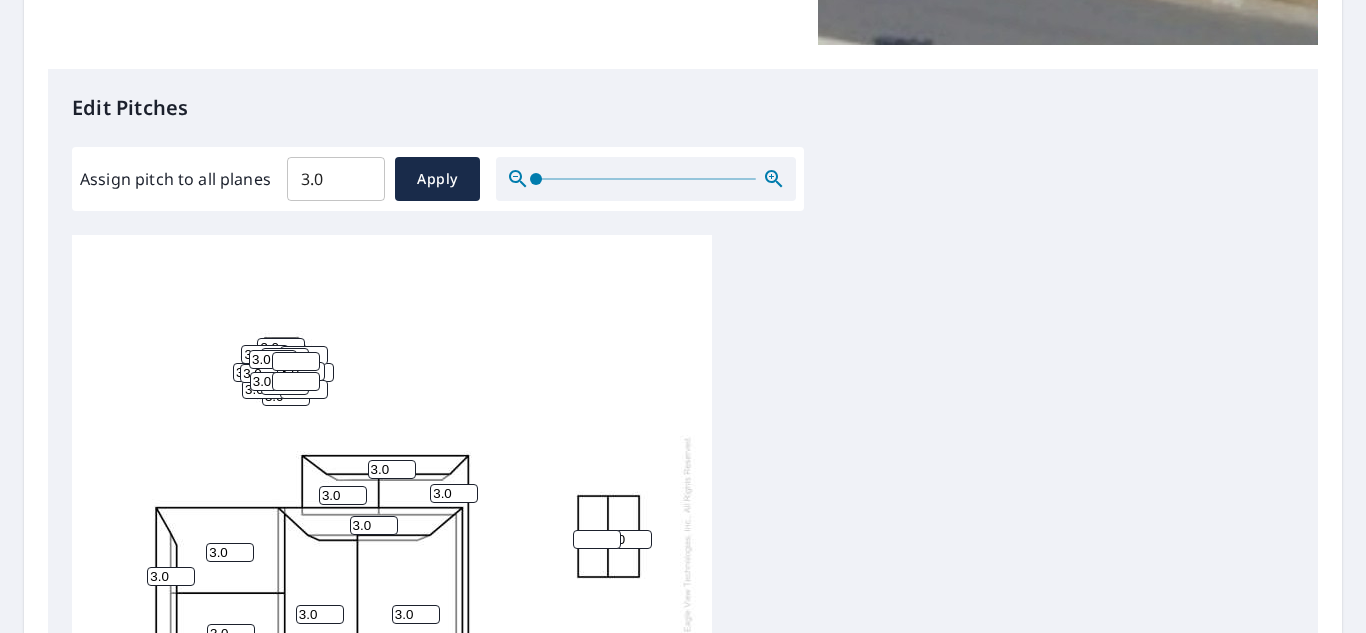 type 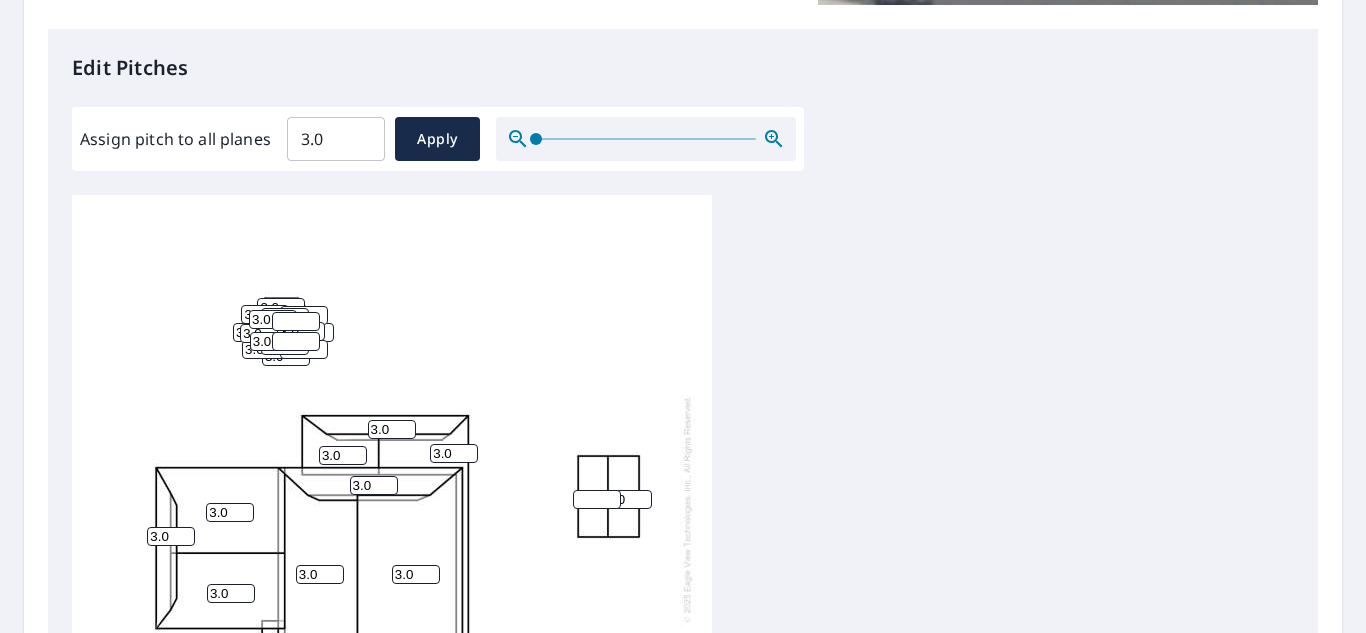 scroll, scrollTop: 502, scrollLeft: 0, axis: vertical 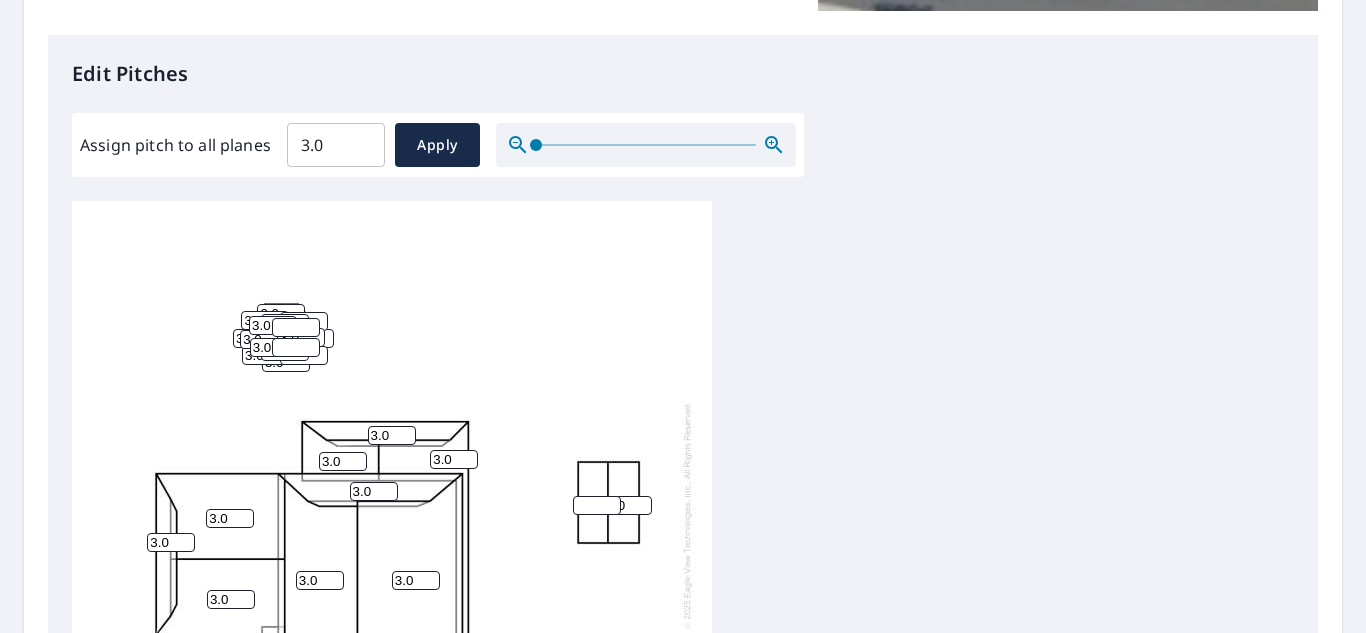 click on "3.0" at bounding box center [273, 325] 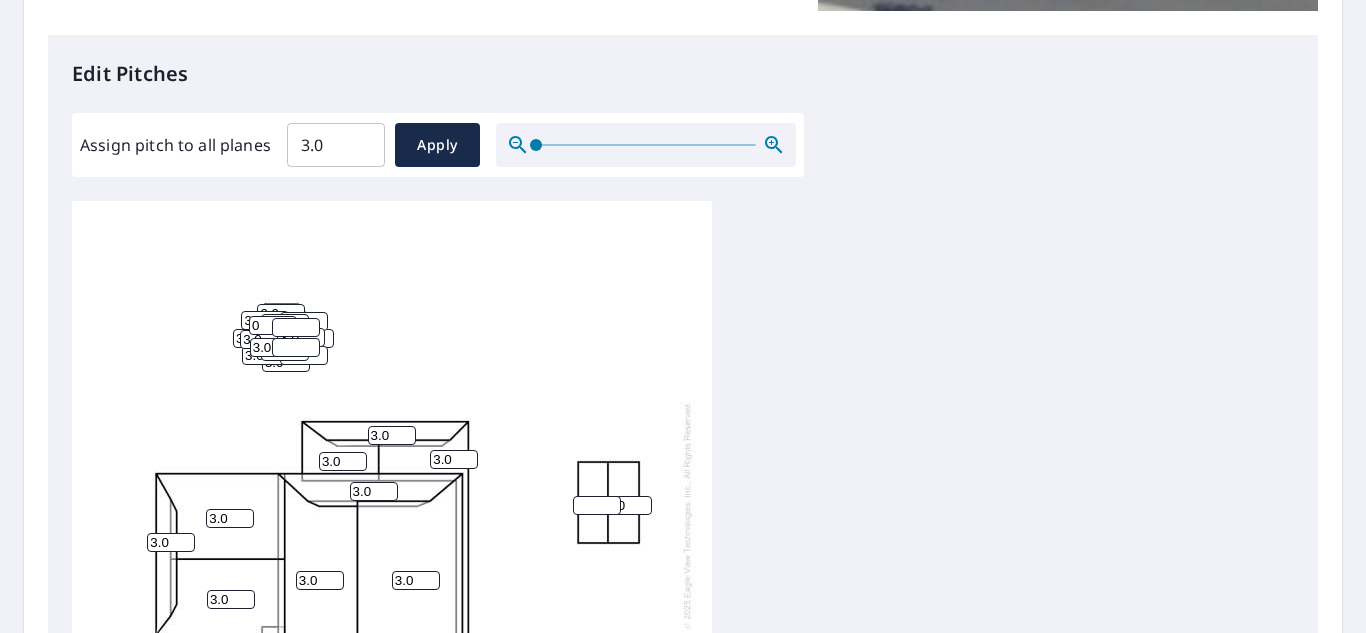 type on "0" 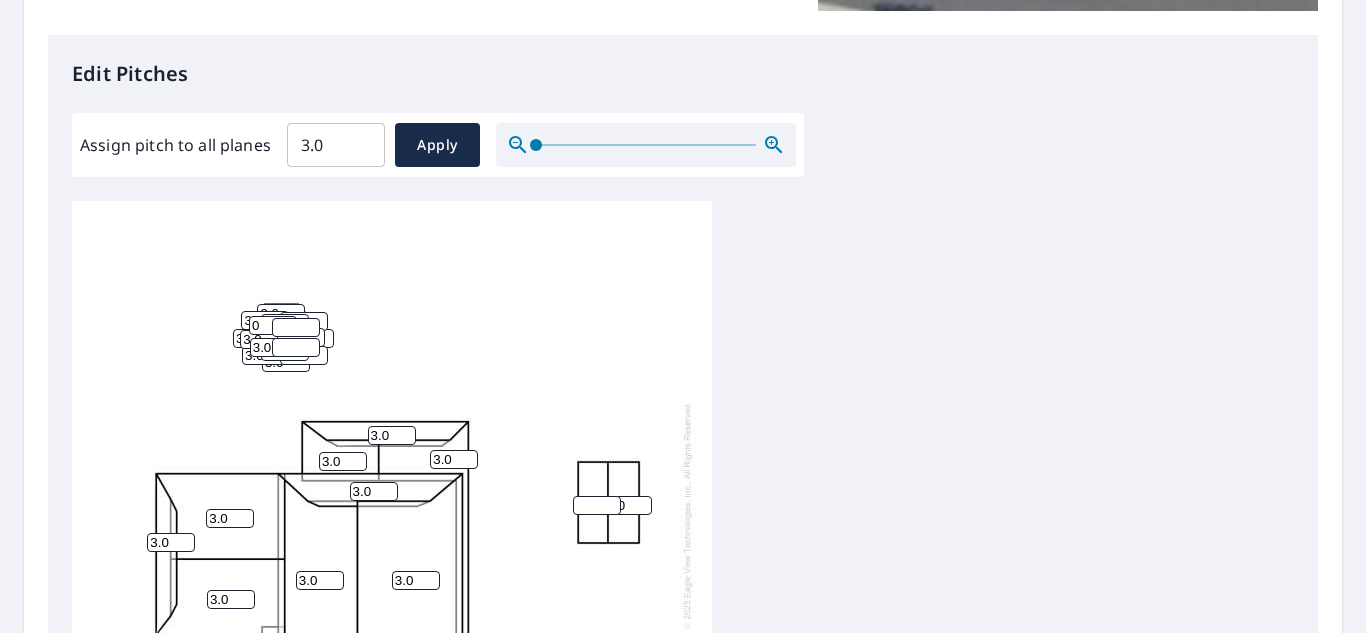 type 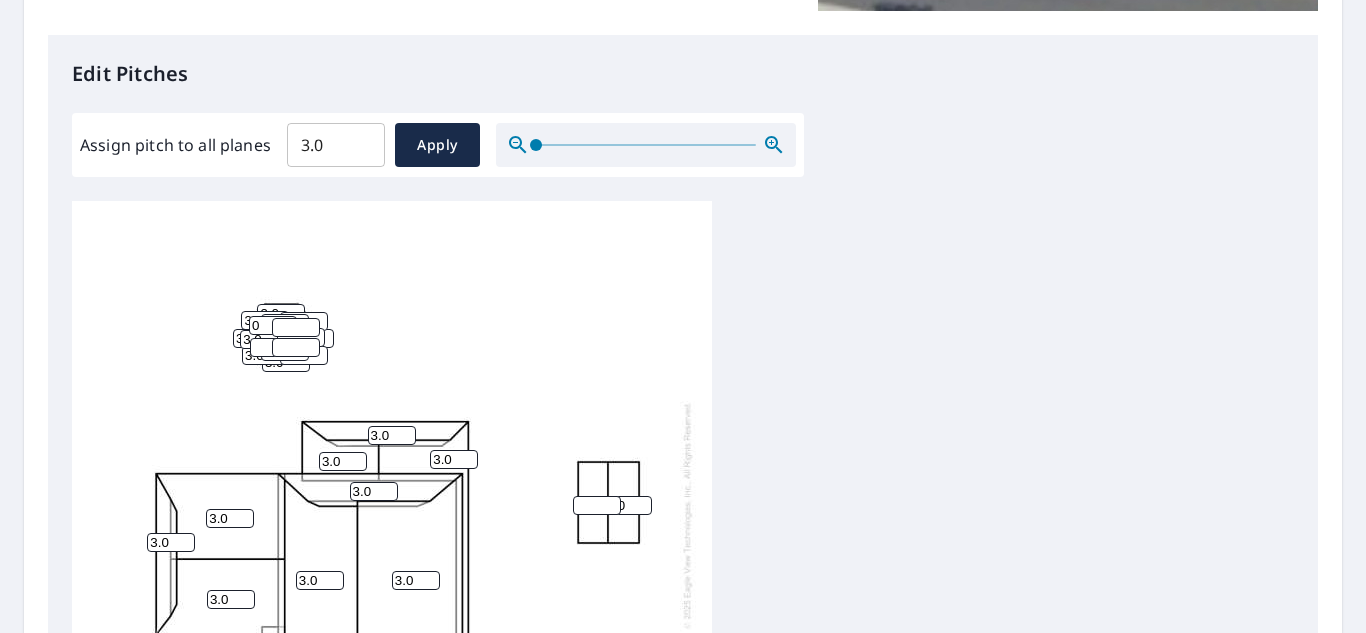 type 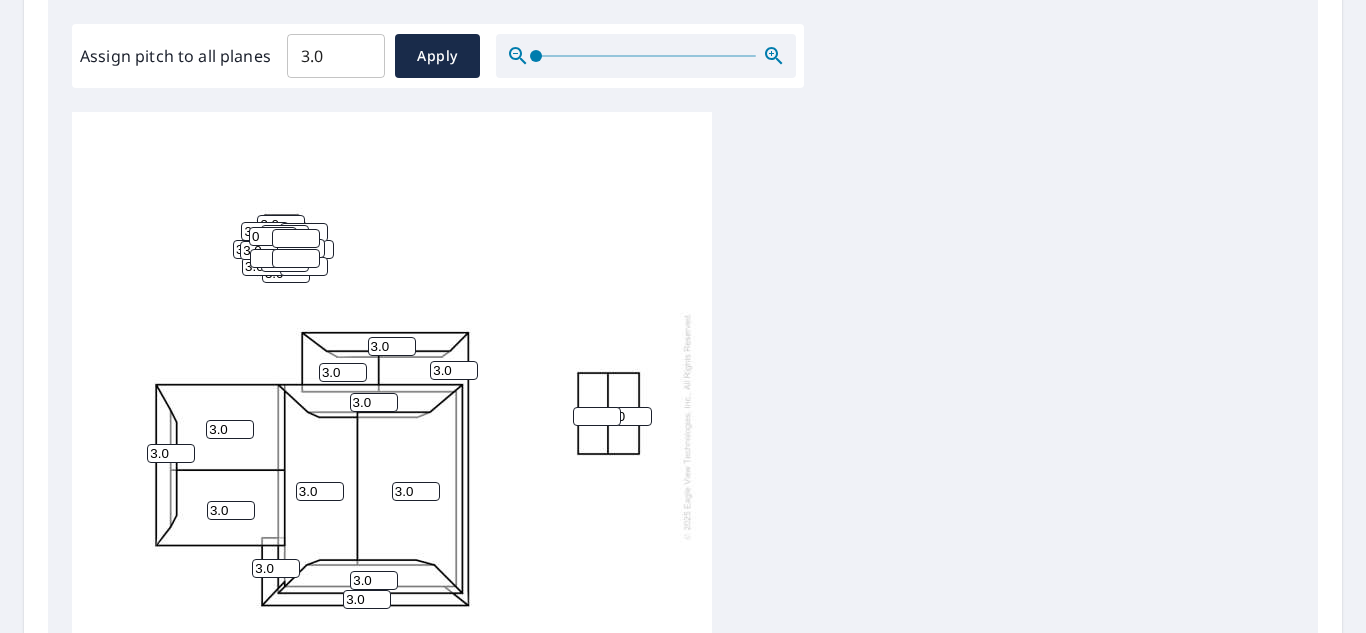 scroll, scrollTop: 585, scrollLeft: 0, axis: vertical 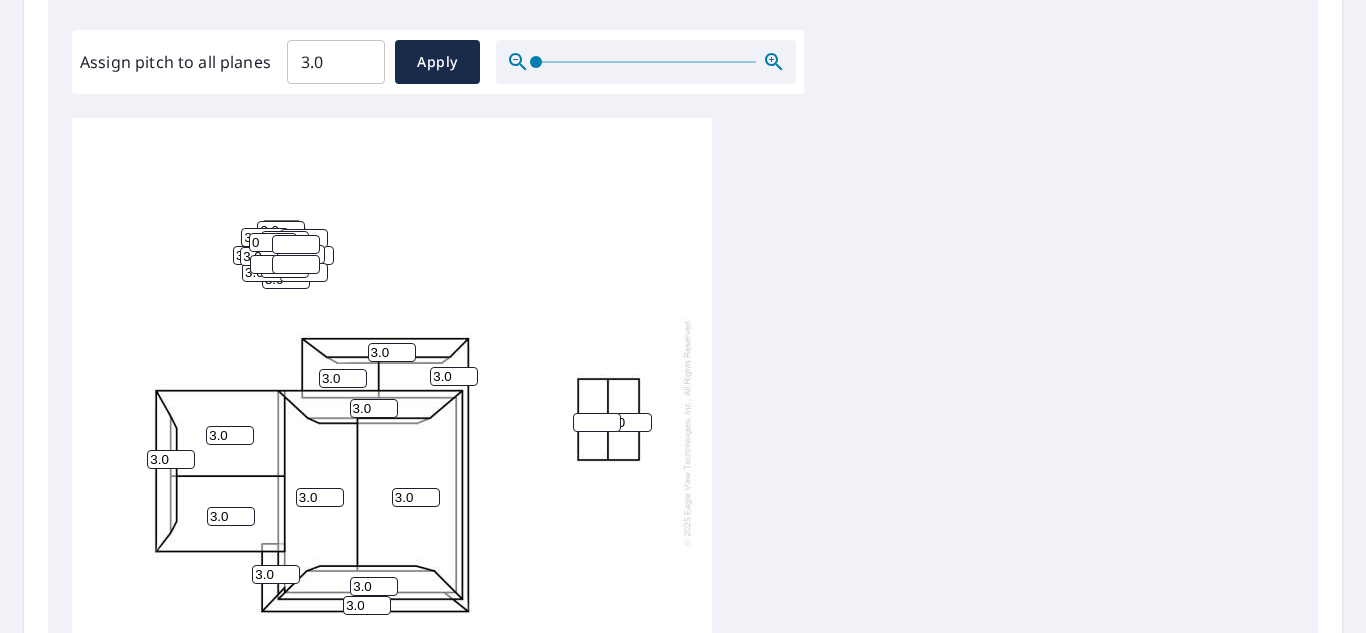 click on "3.0" at bounding box center [336, 62] 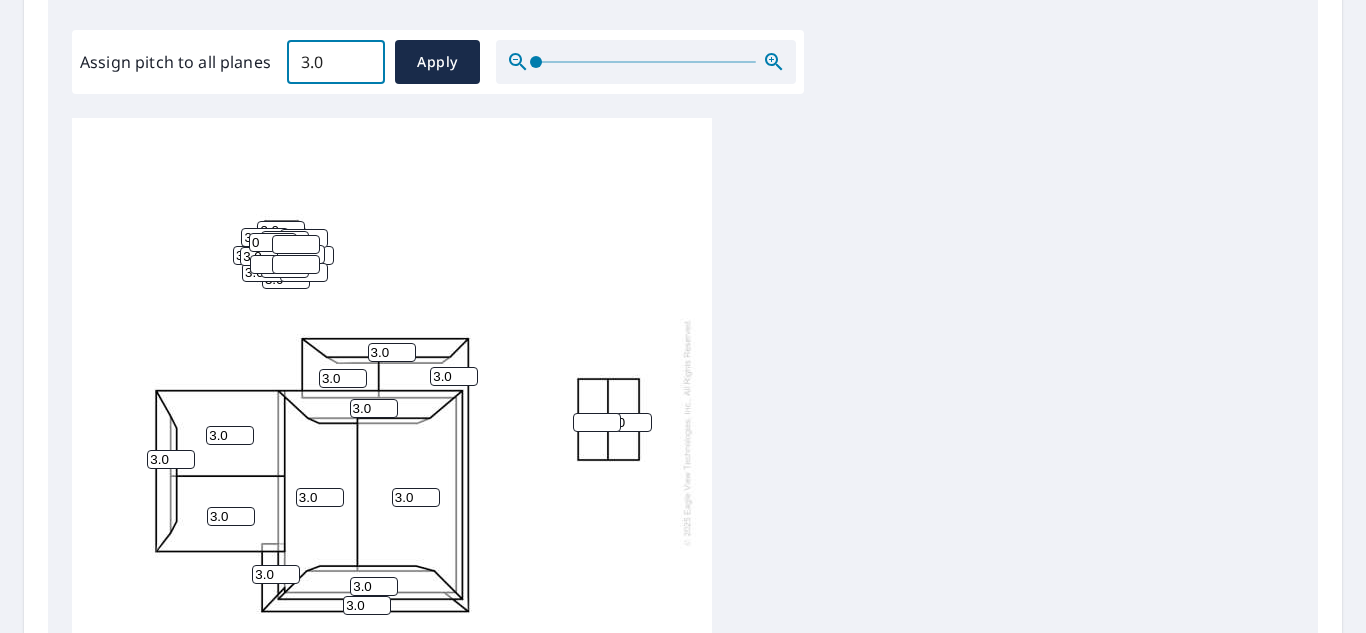 type on "3" 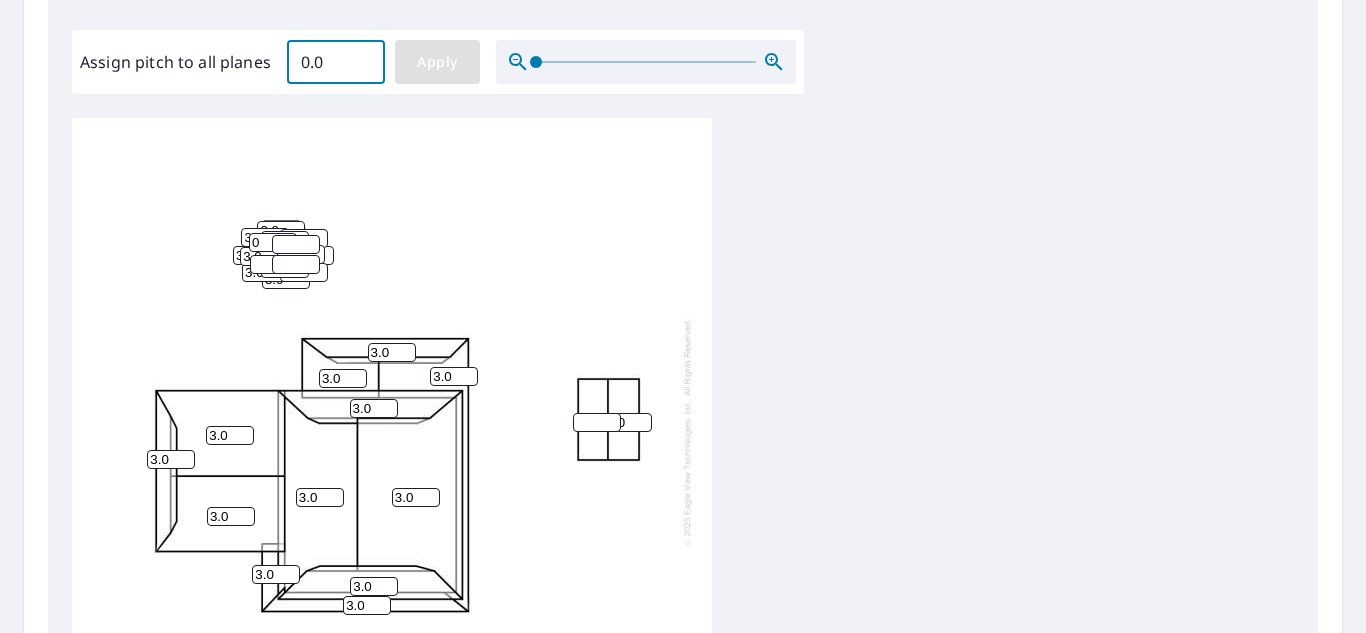 type on "0.0" 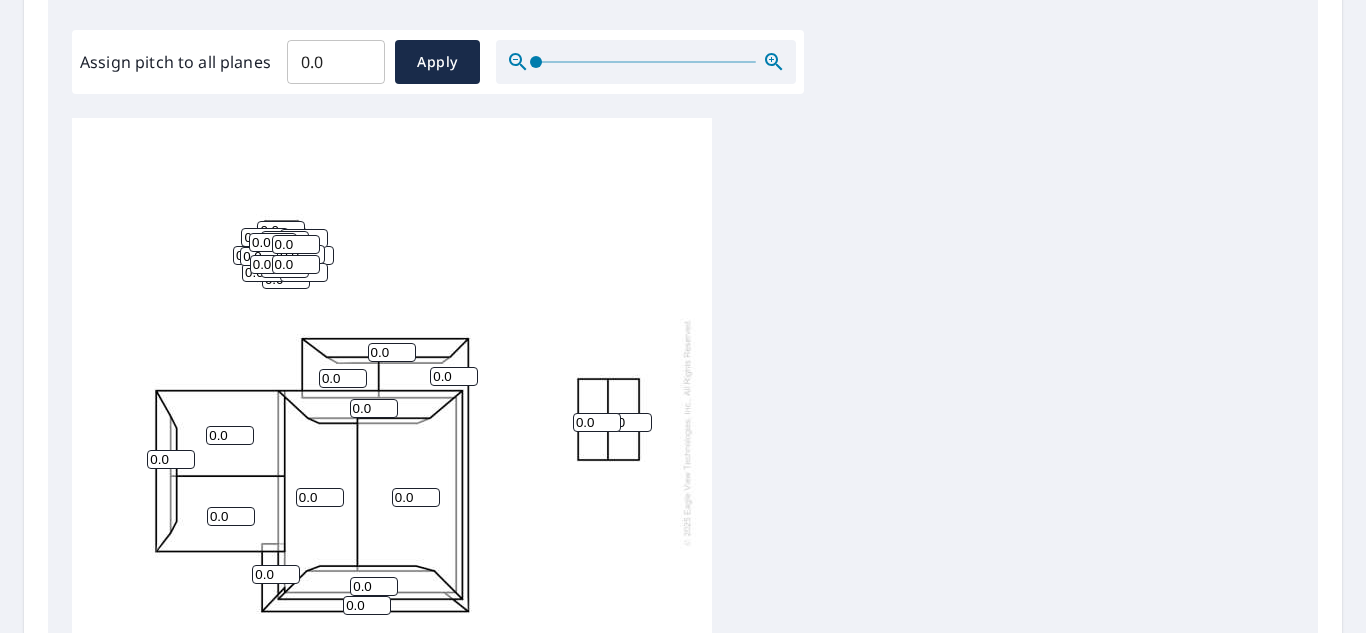 click on "0.0" at bounding box center (374, 408) 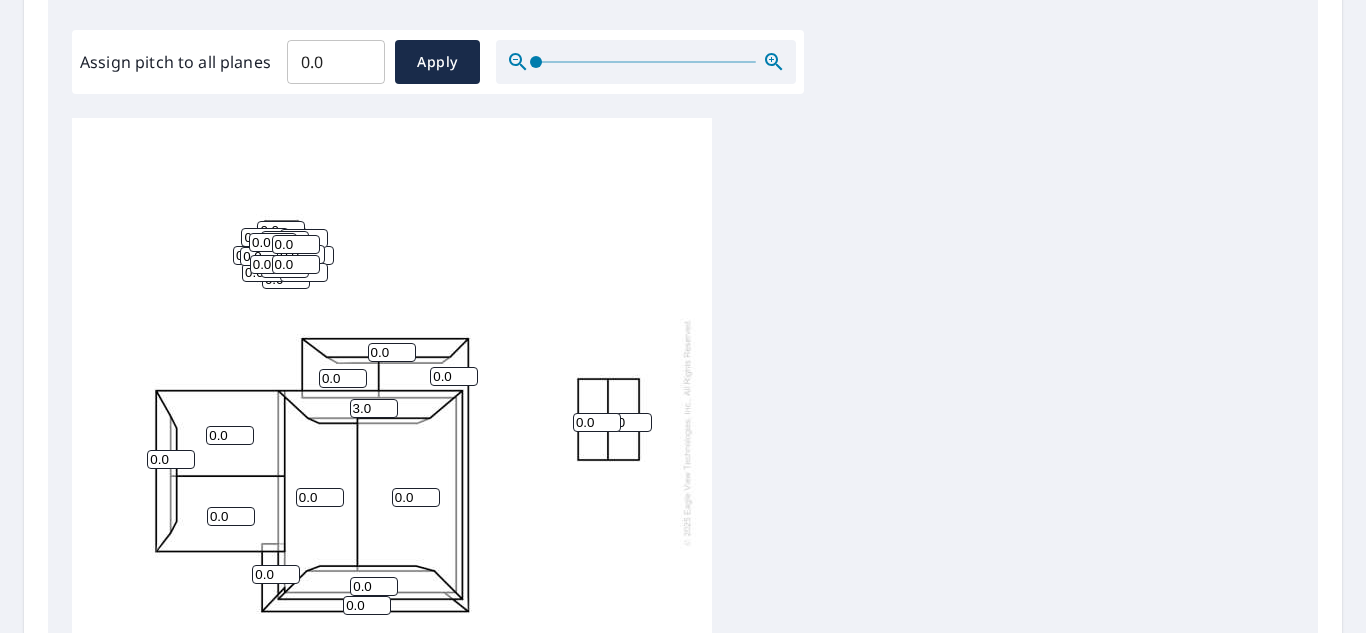 type on "3.0" 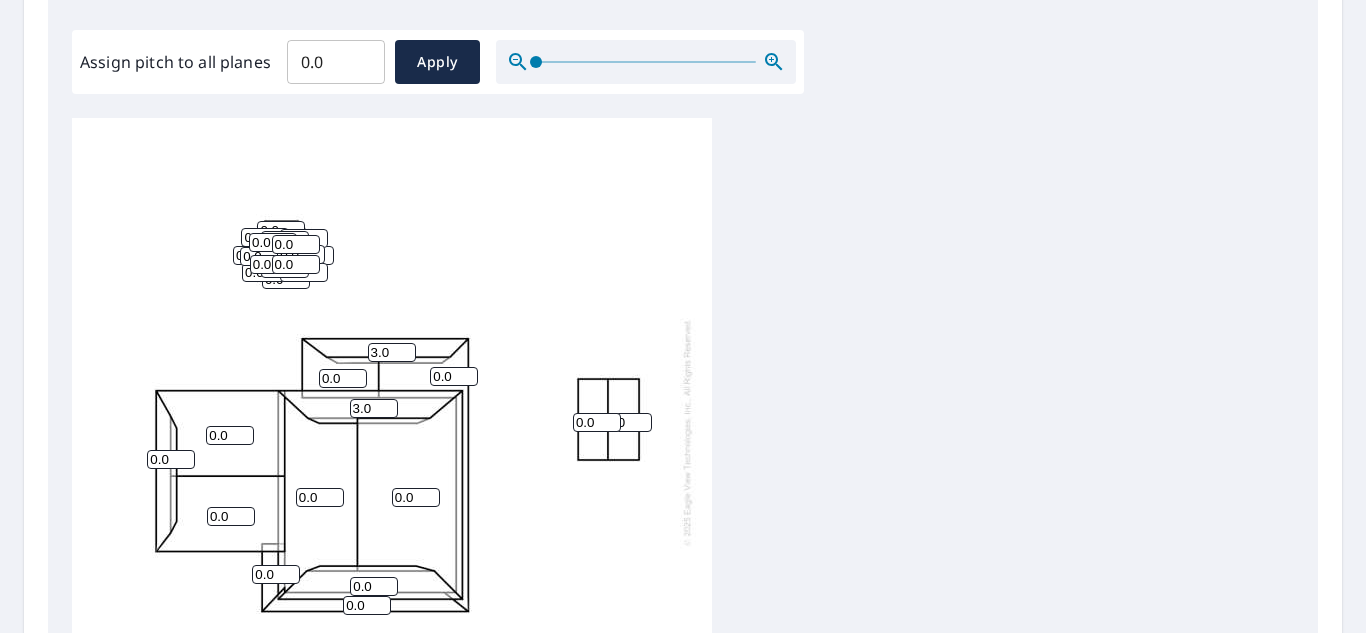 type on "3.0" 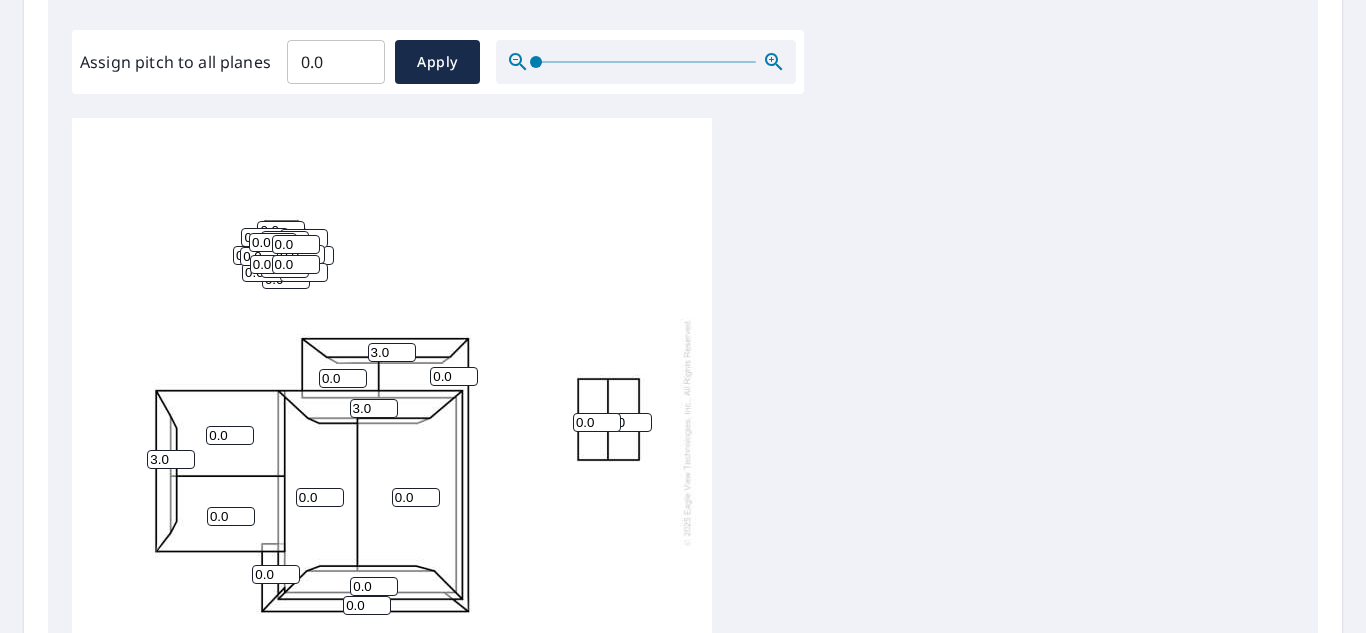 type on "3.0" 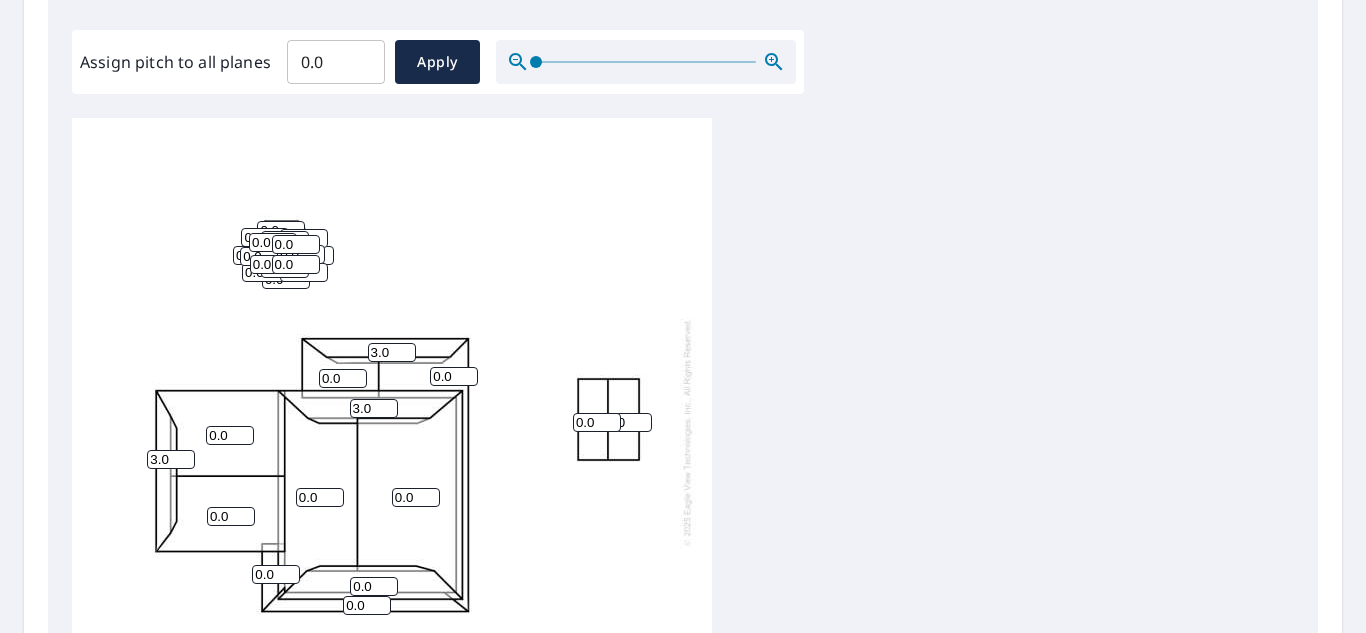 click on "0.0" at bounding box center [230, 435] 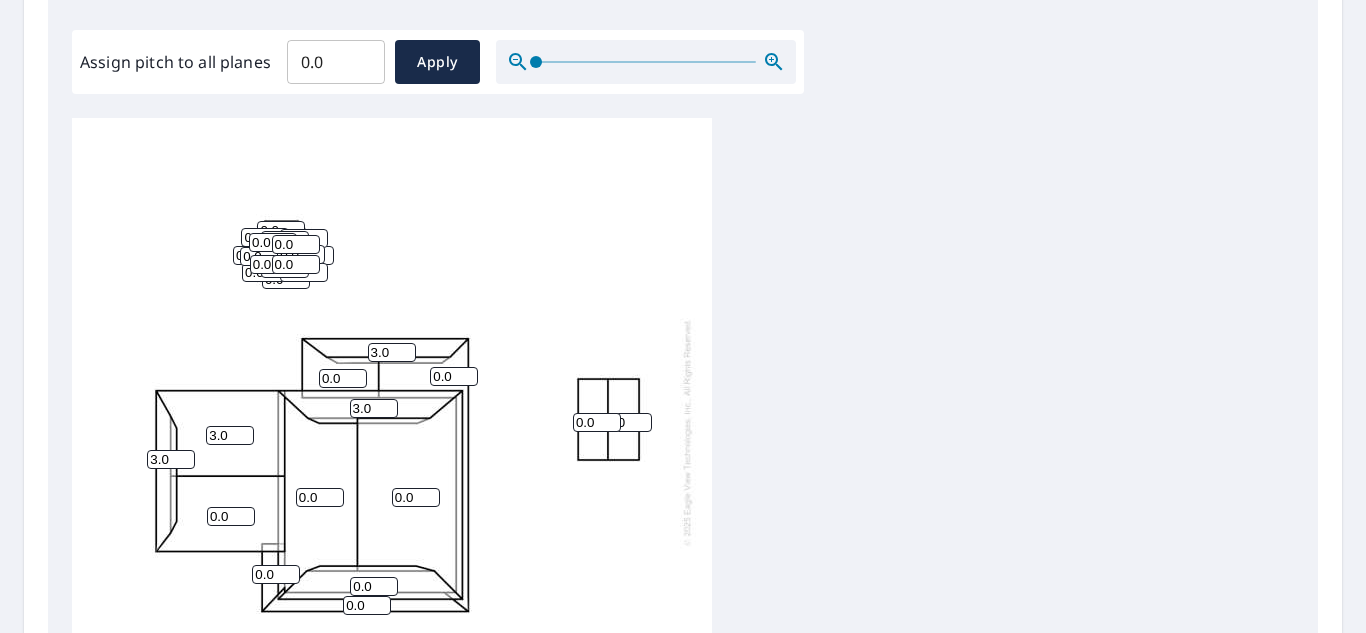 type on "3.0" 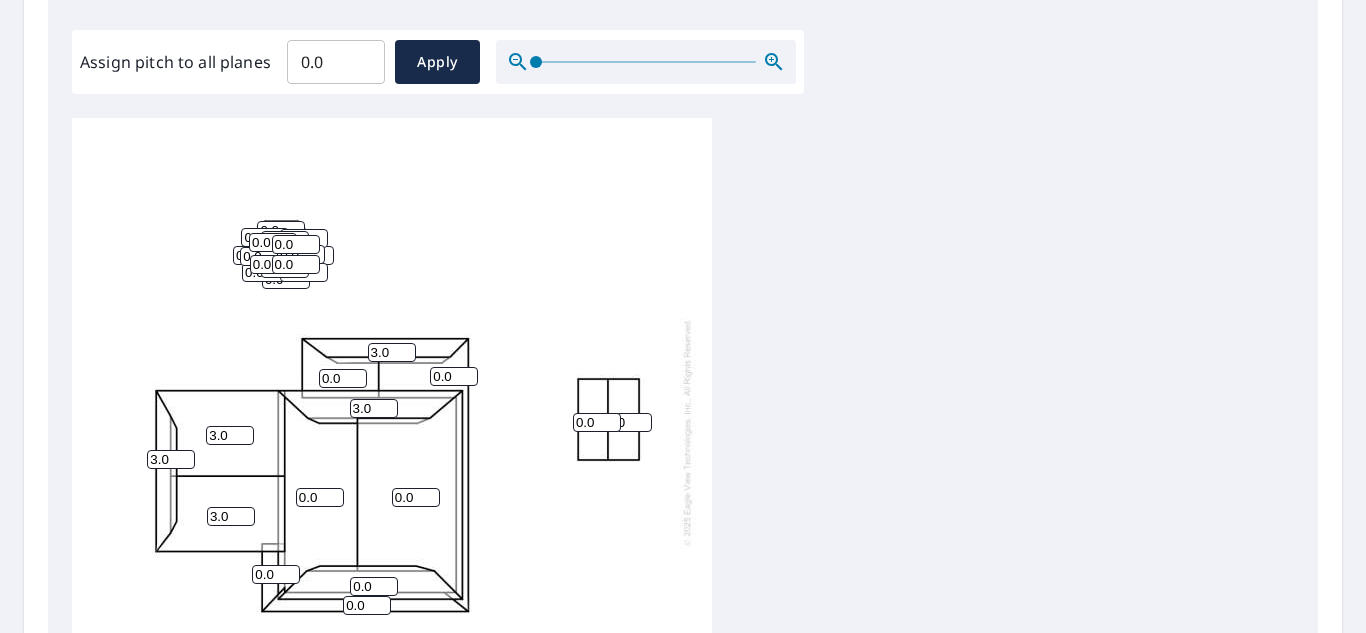 type on "3.0" 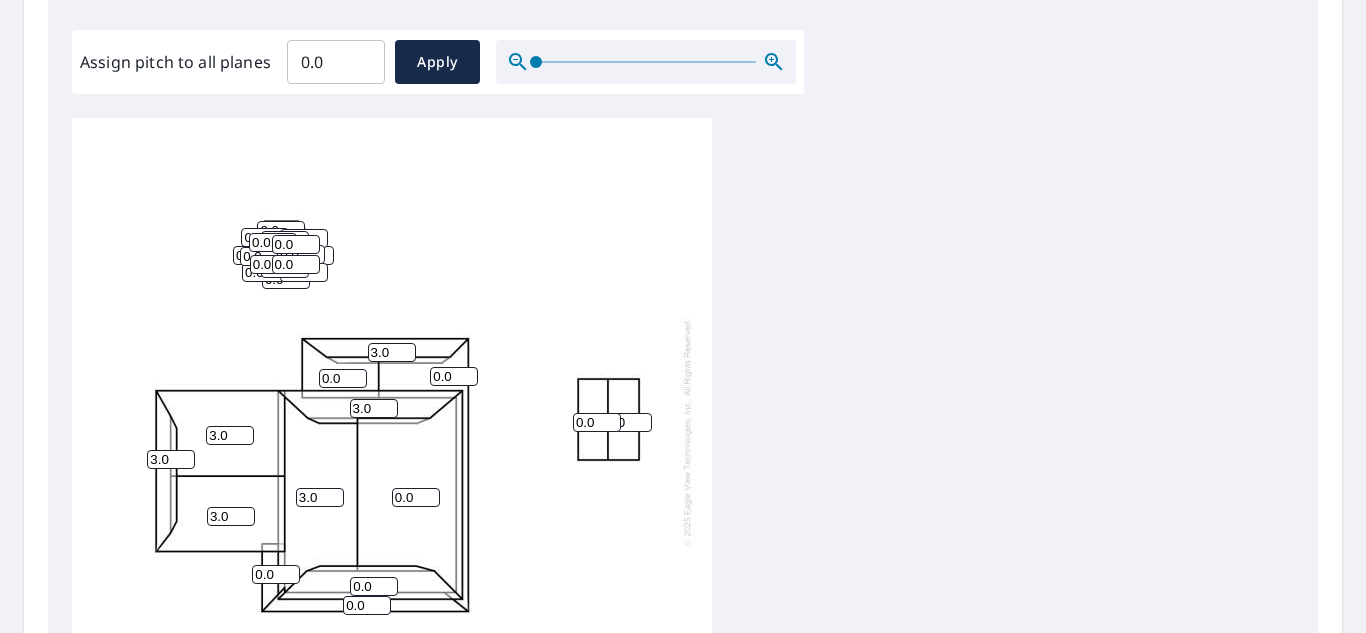 type on "3.0" 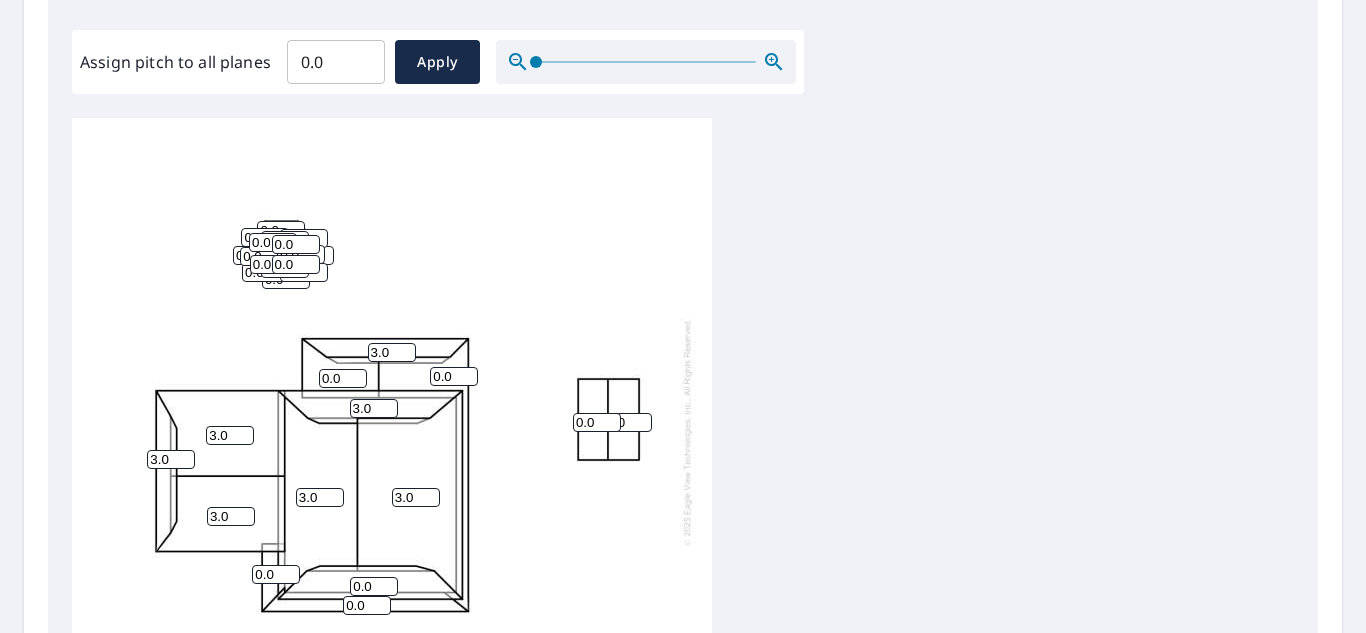 type on "3.0" 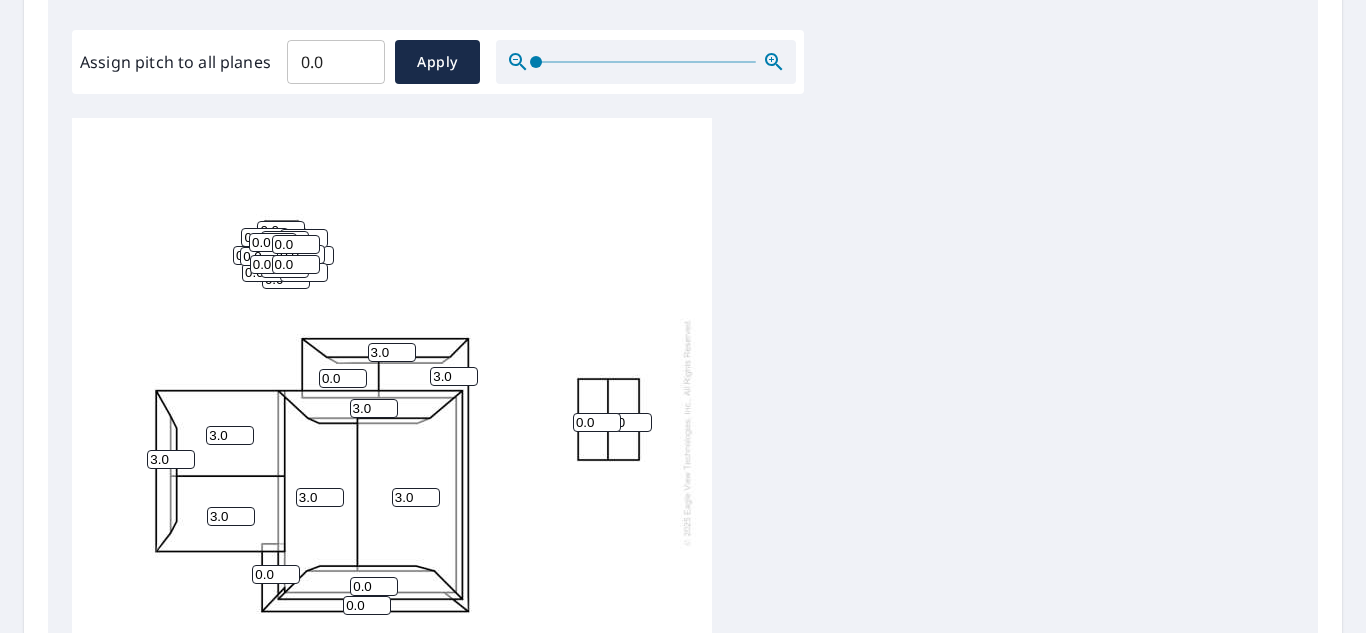type on "3.0" 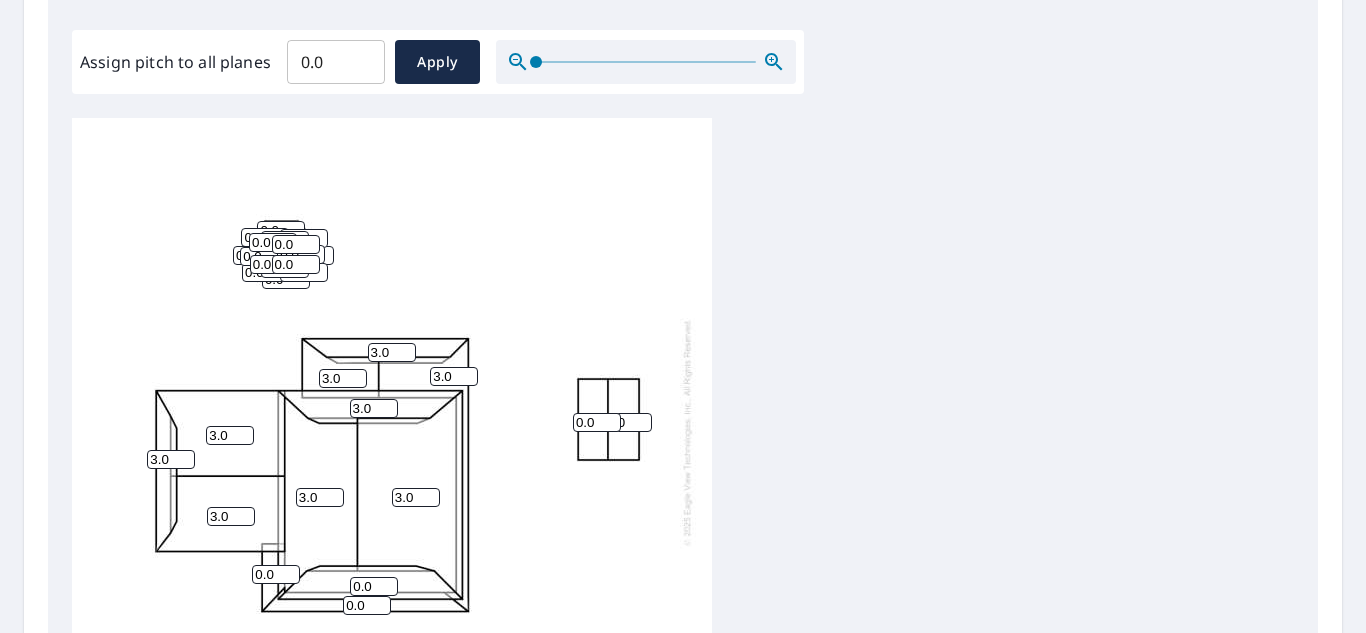 type on "3.0" 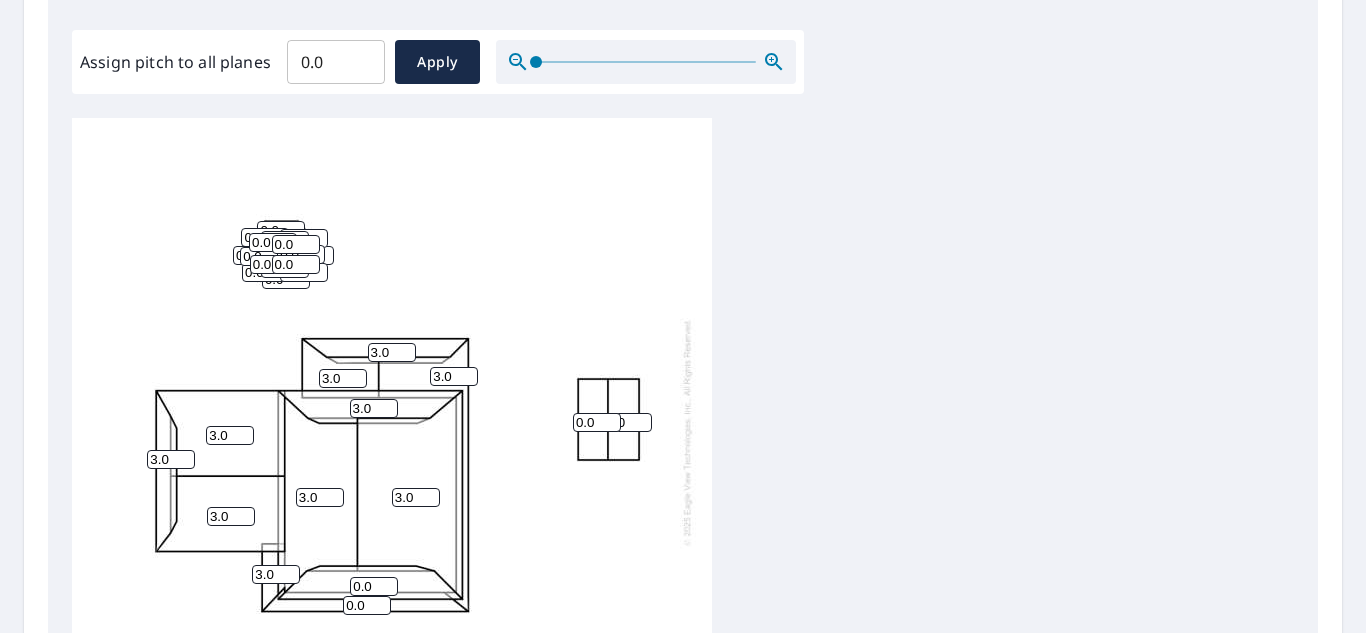 type on "3.0" 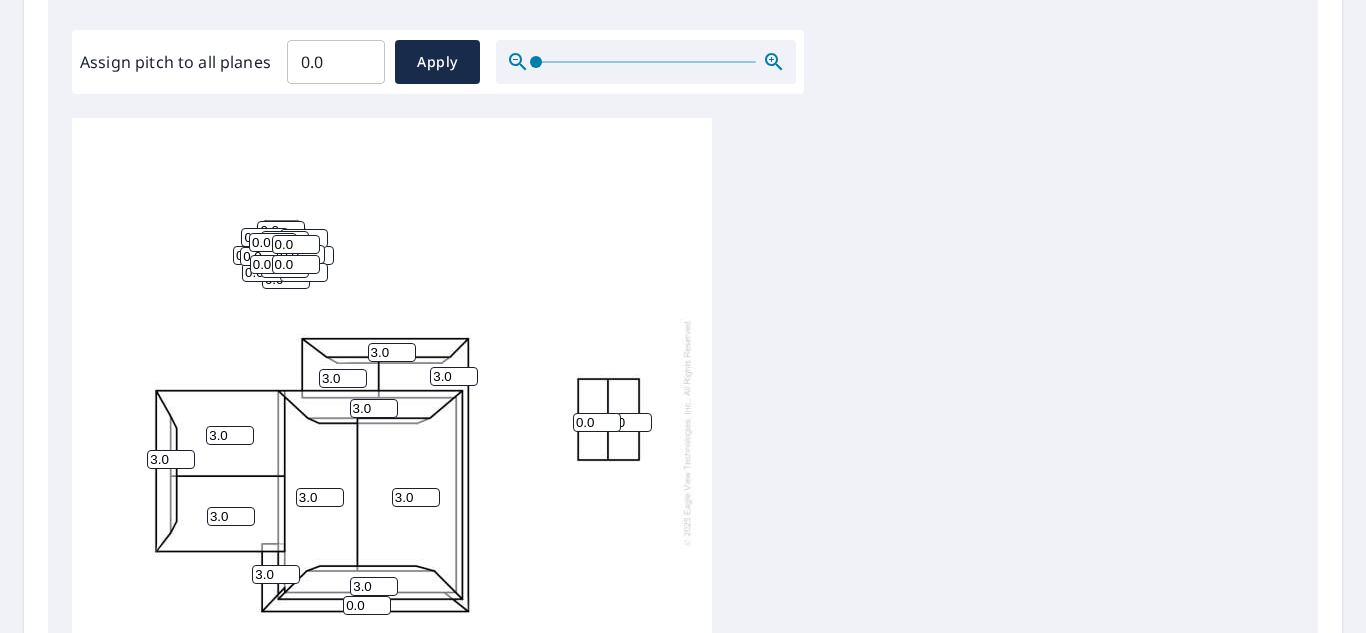 type on "3.0" 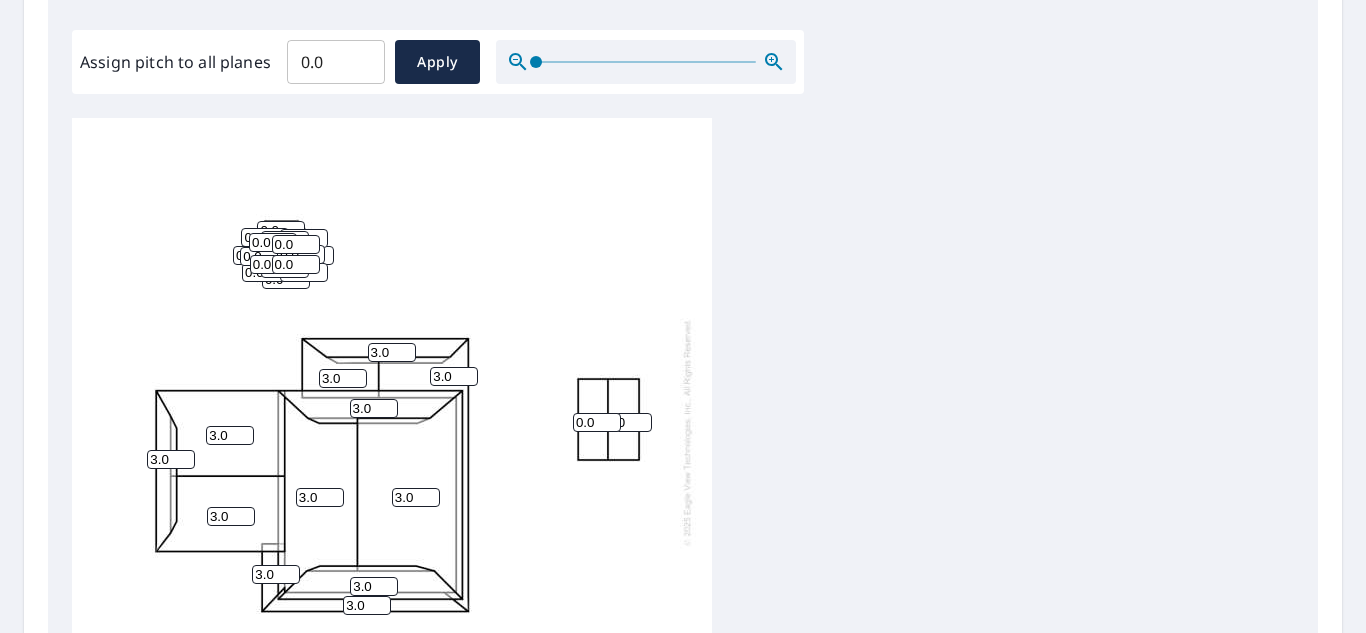 scroll, scrollTop: 5, scrollLeft: 0, axis: vertical 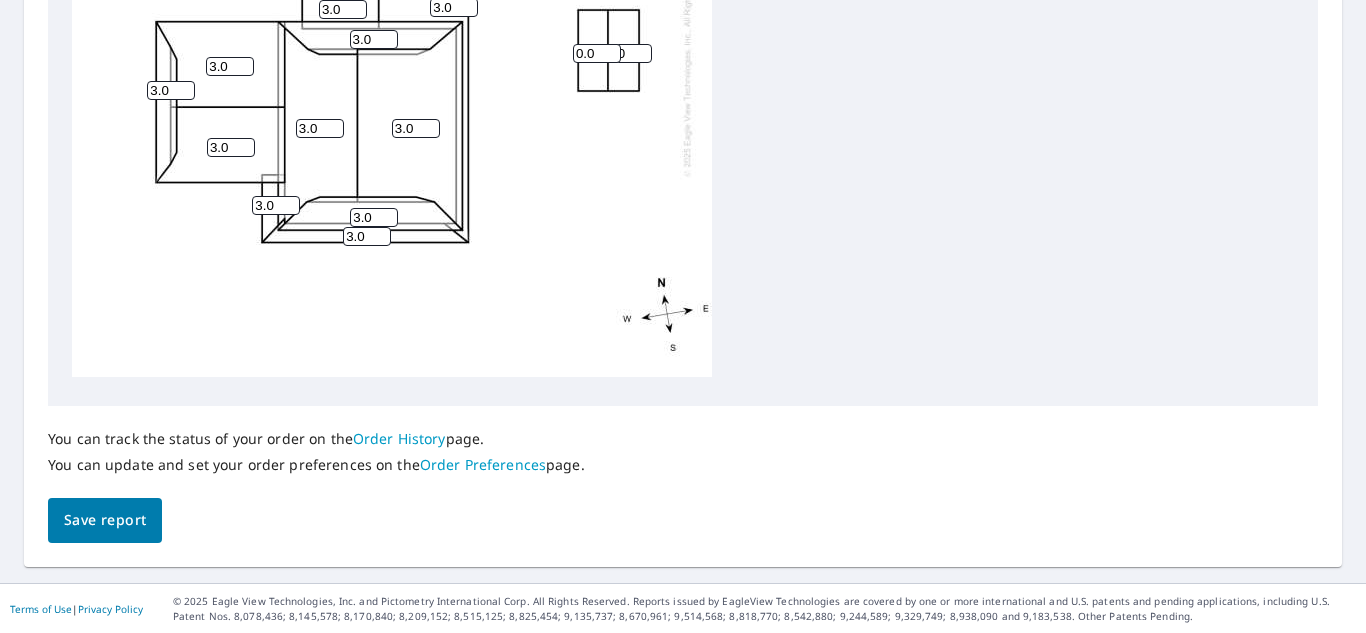 type on "3.0" 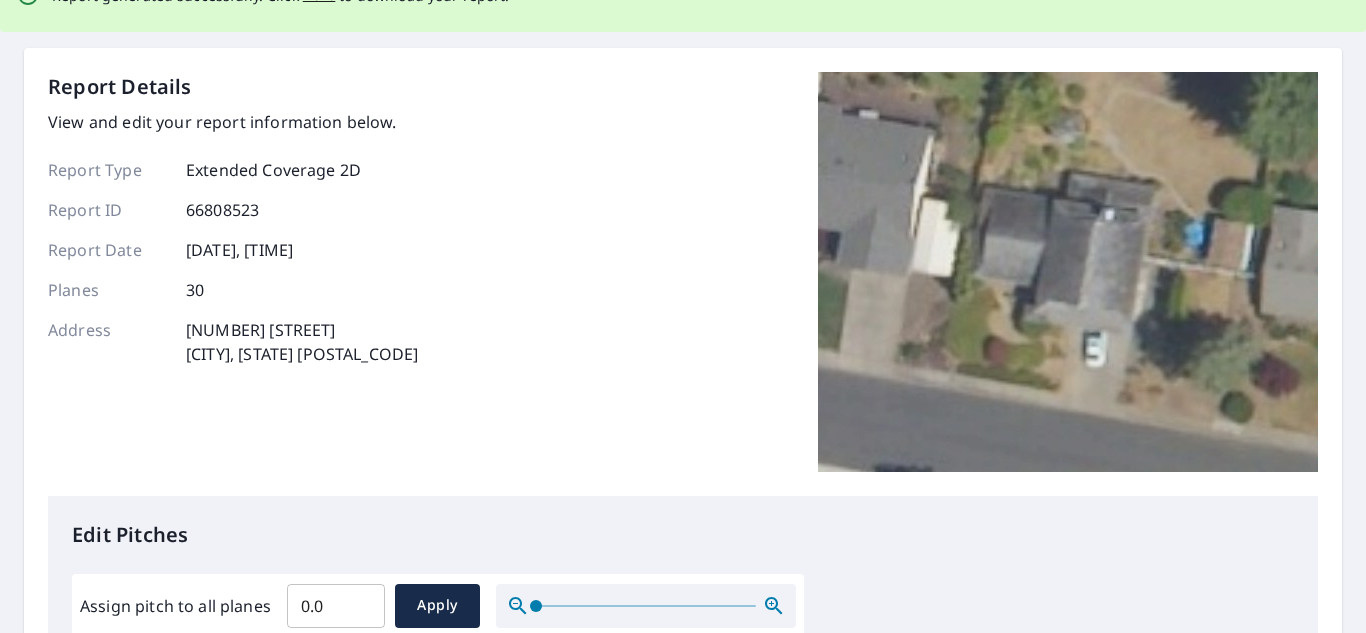 scroll, scrollTop: 33, scrollLeft: 0, axis: vertical 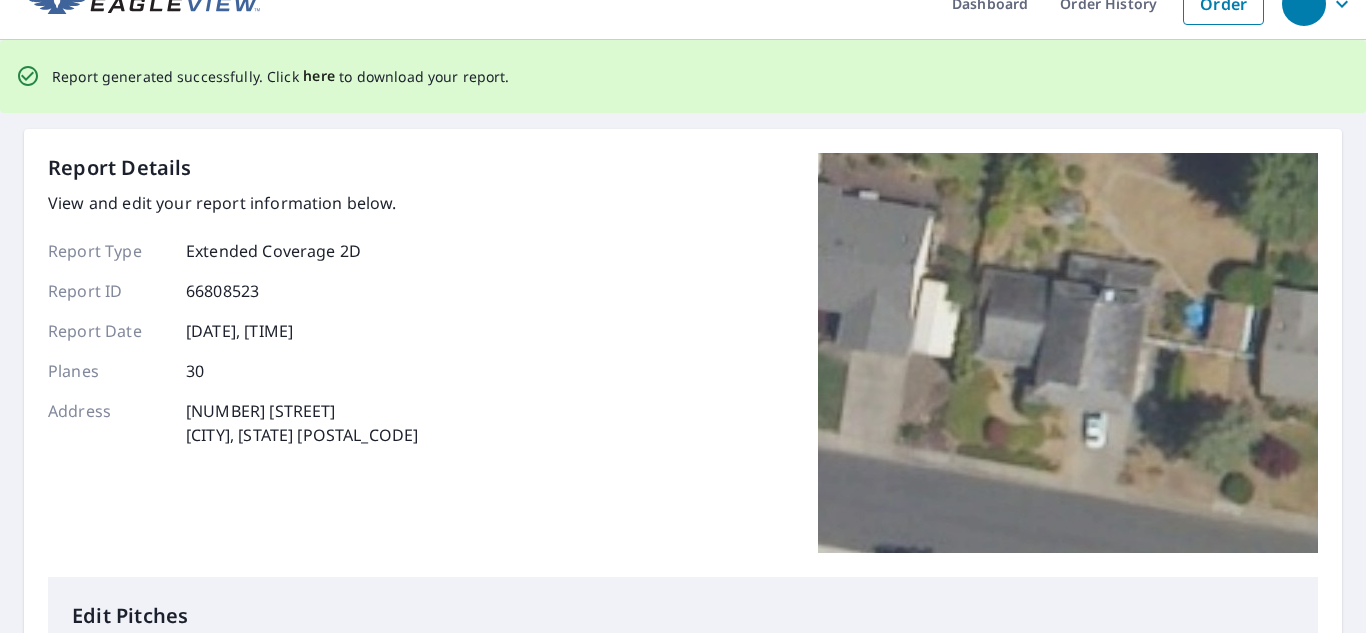 click on "here" at bounding box center [319, 76] 